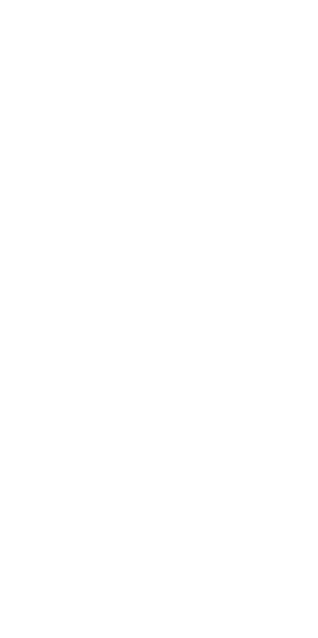 scroll, scrollTop: 0, scrollLeft: 0, axis: both 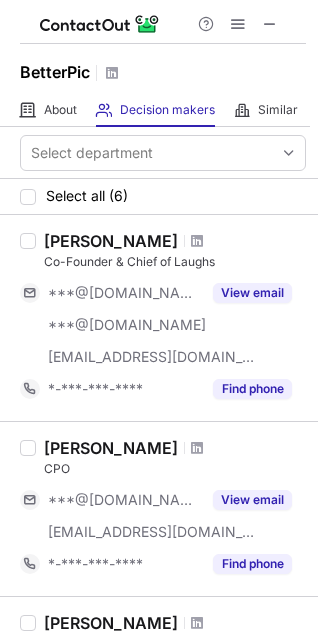 click on "View email" at bounding box center [252, 293] 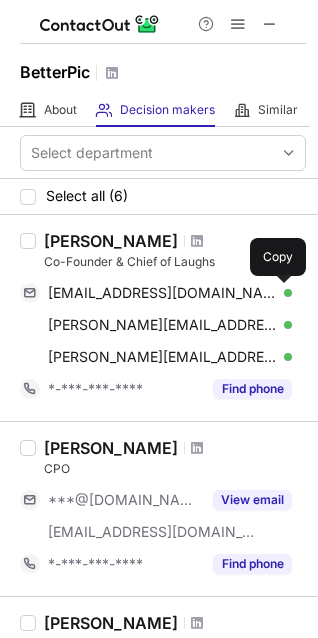 click at bounding box center [282, 293] 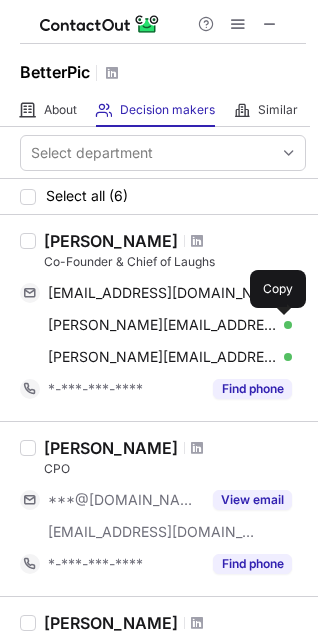 click at bounding box center (282, 325) 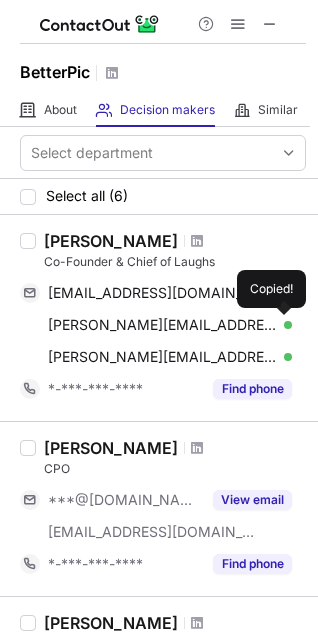 drag, startPoint x: 281, startPoint y: 330, endPoint x: -545, endPoint y: 71, distance: 865.6541 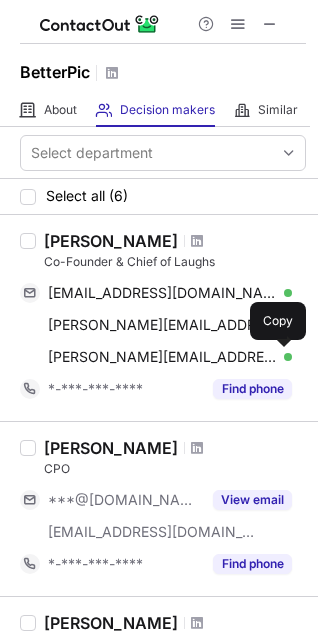 click at bounding box center [282, 357] 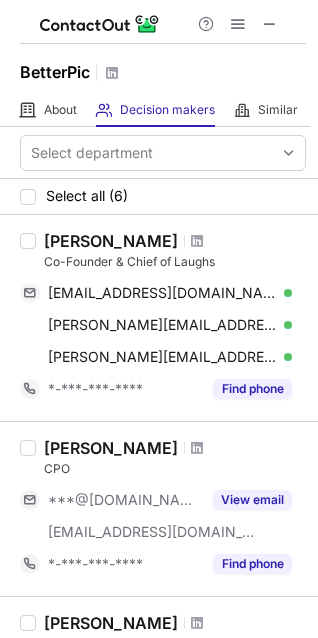 click on "Find phone" at bounding box center (252, 389) 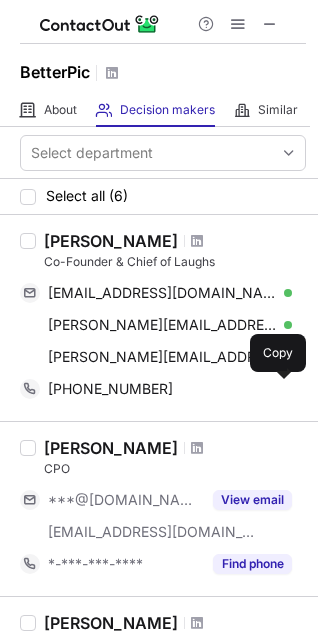 click at bounding box center [282, 389] 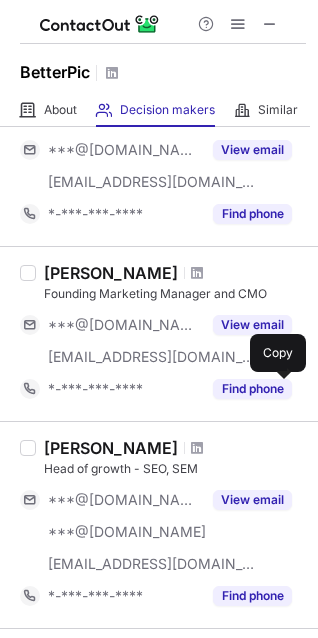 scroll, scrollTop: 369, scrollLeft: 0, axis: vertical 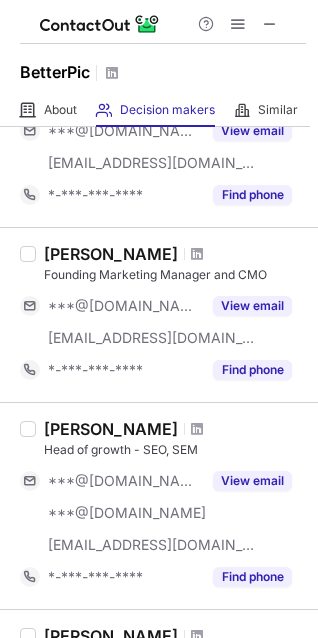 click on "View email" at bounding box center [252, 306] 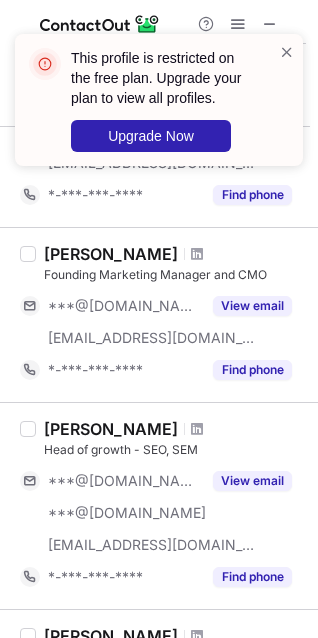 click on "View email" at bounding box center [252, 306] 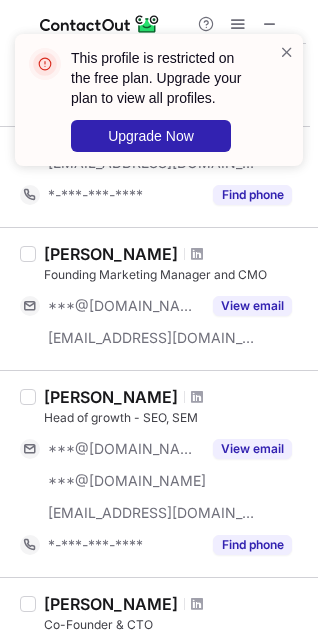 click at bounding box center [287, 52] 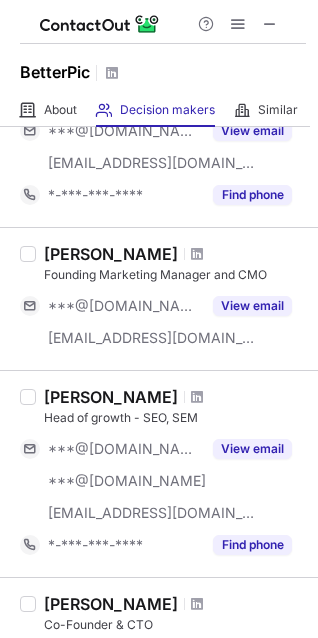 click on "View email" at bounding box center (252, 449) 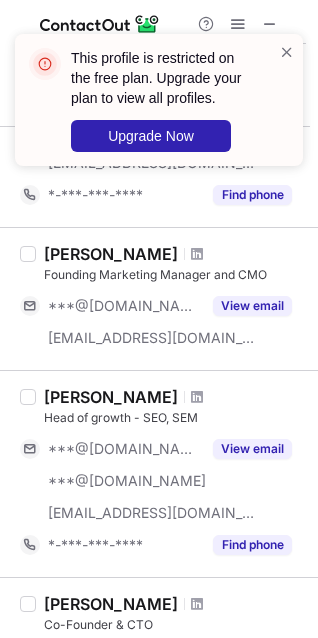 click at bounding box center (287, 100) 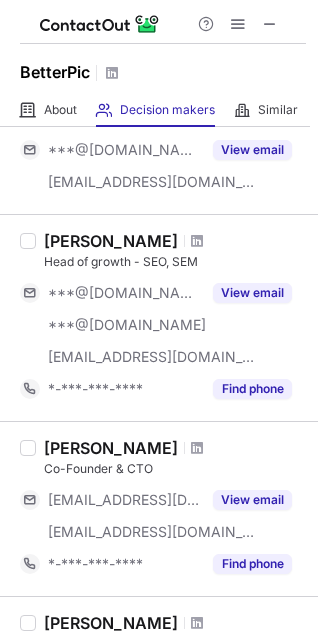 scroll, scrollTop: 527, scrollLeft: 0, axis: vertical 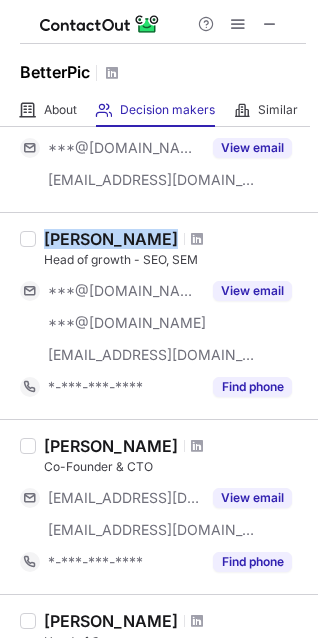 drag, startPoint x: 48, startPoint y: 234, endPoint x: 162, endPoint y: 223, distance: 114.52947 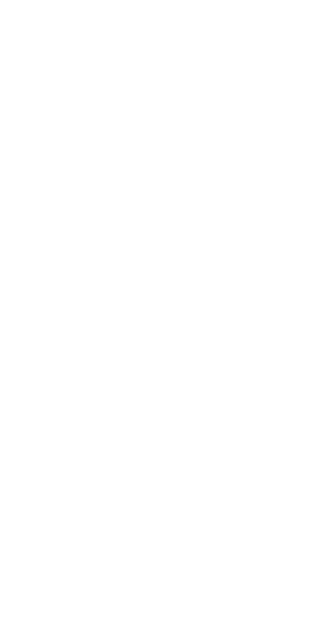 scroll, scrollTop: 0, scrollLeft: 0, axis: both 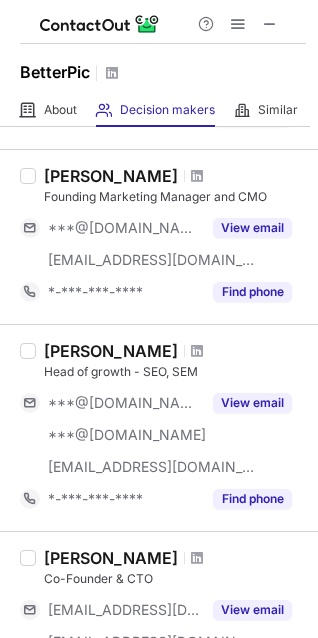 click on "View email" at bounding box center [252, 403] 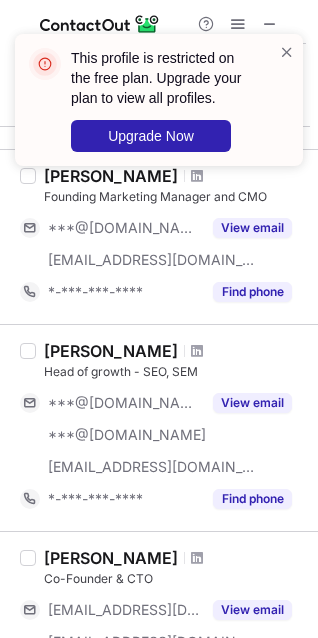 click at bounding box center (287, 52) 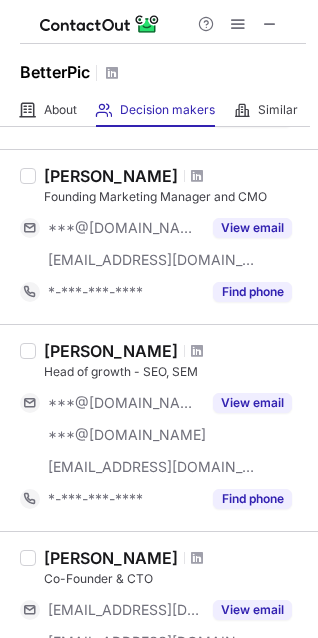 click at bounding box center [270, 24] 